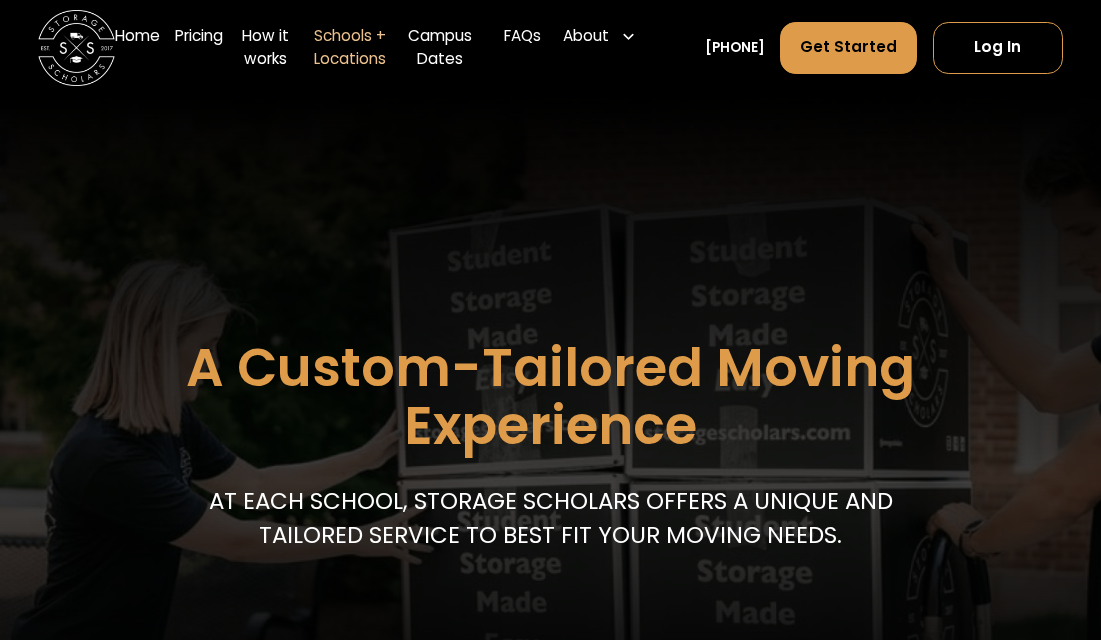 scroll, scrollTop: 0, scrollLeft: 0, axis: both 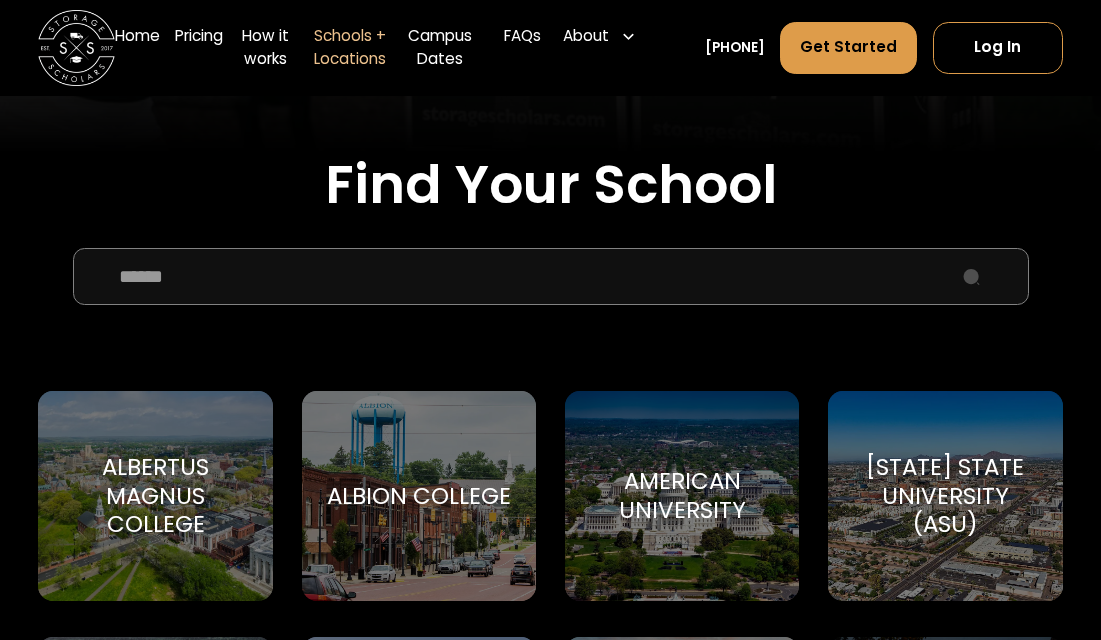 click at bounding box center (551, 276) 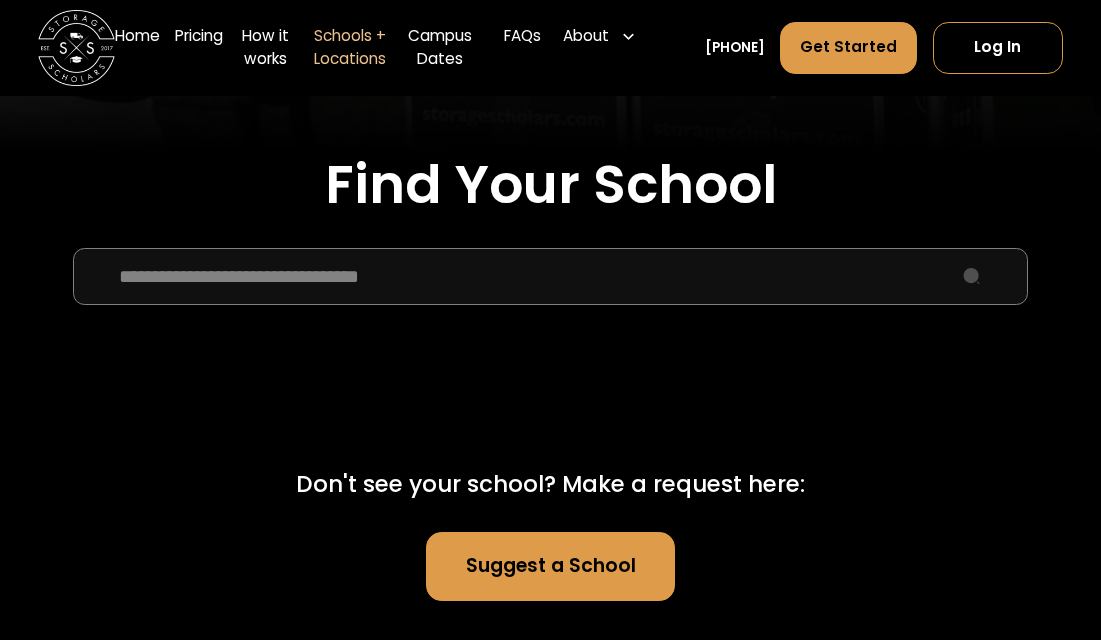 click on "**********" at bounding box center (551, 276) 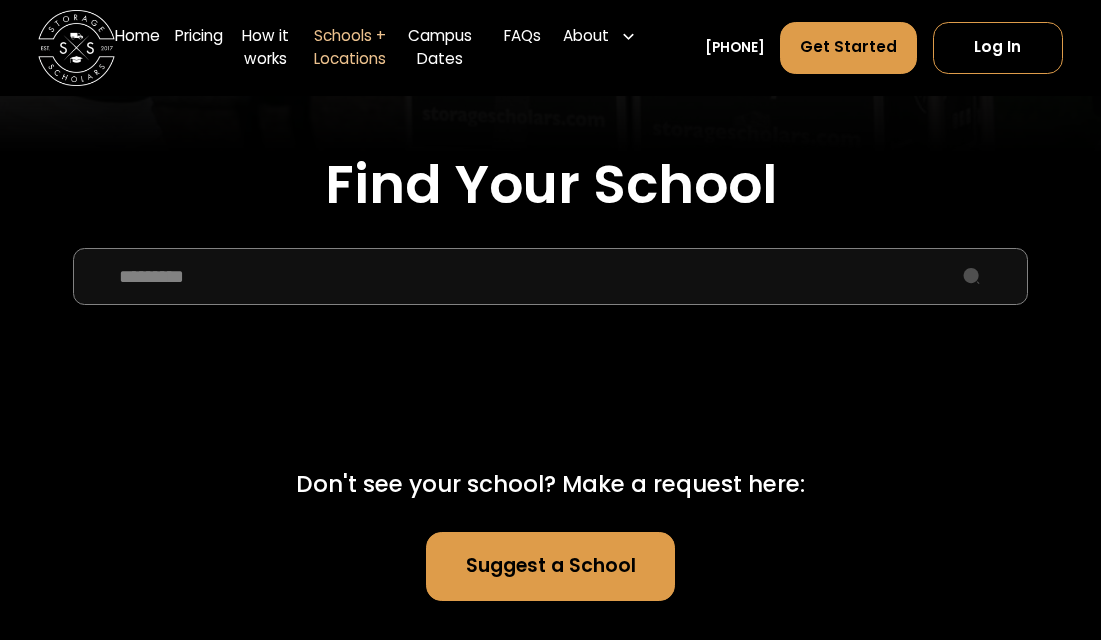 drag, startPoint x: 232, startPoint y: 282, endPoint x: 41, endPoint y: 281, distance: 191.00262 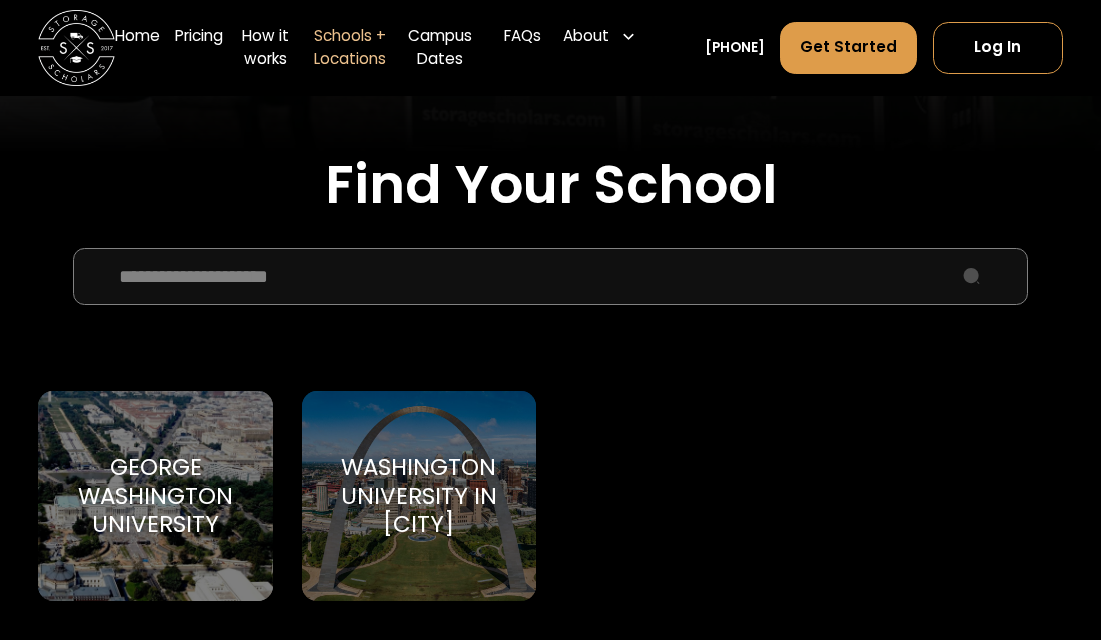 type on "**********" 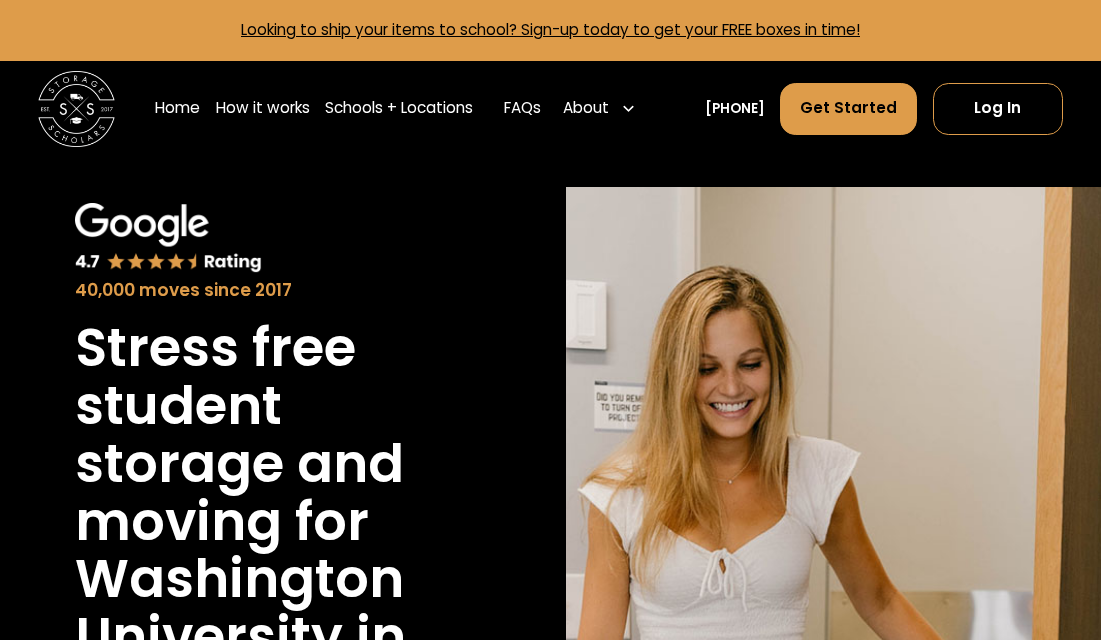 scroll, scrollTop: 0, scrollLeft: 0, axis: both 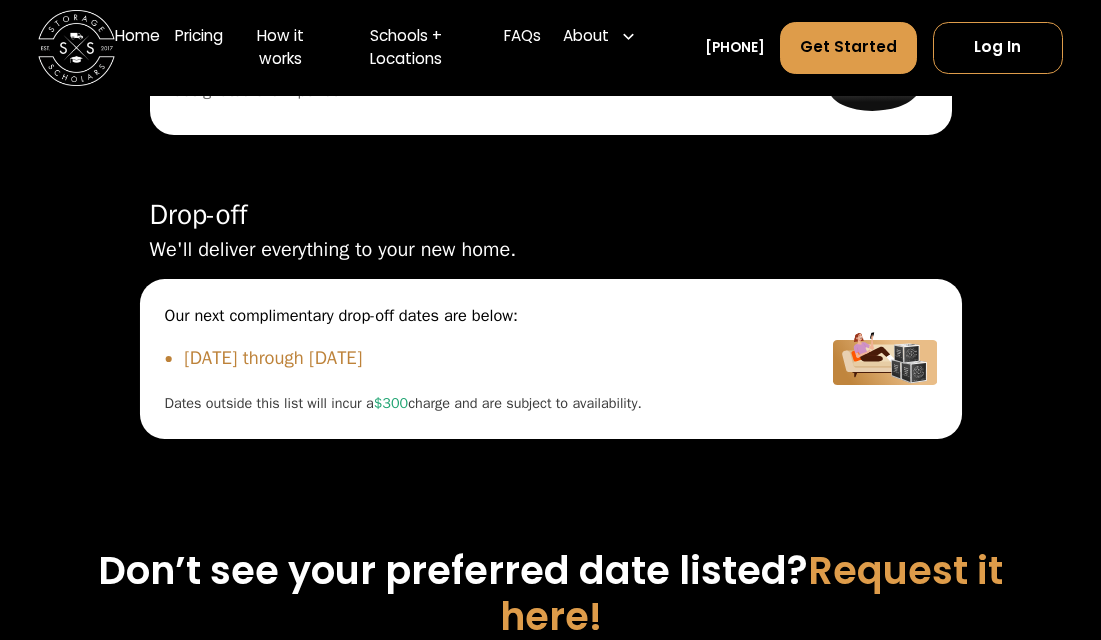 drag, startPoint x: 182, startPoint y: 371, endPoint x: 565, endPoint y: 377, distance: 383.047 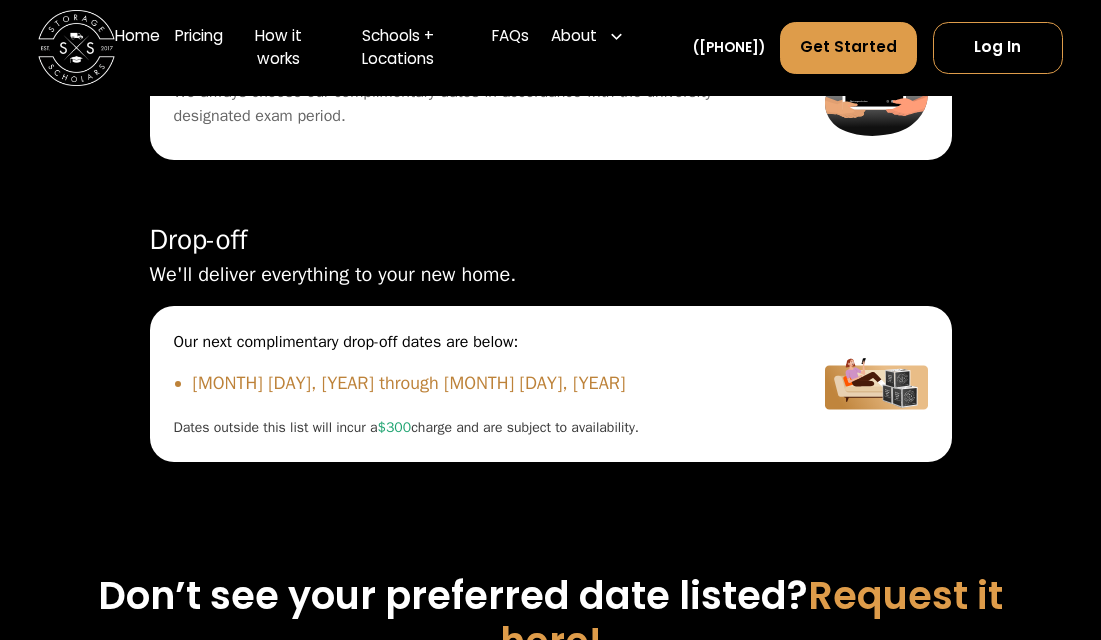 scroll, scrollTop: 6107, scrollLeft: 0, axis: vertical 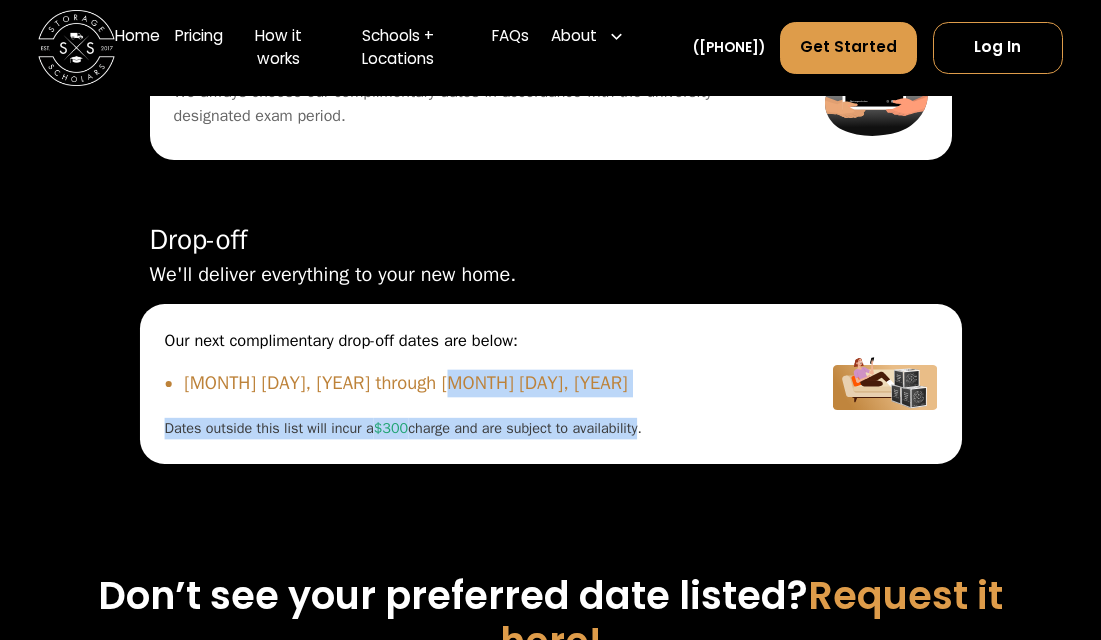 drag, startPoint x: 592, startPoint y: 503, endPoint x: 649, endPoint y: 516, distance: 58.463665 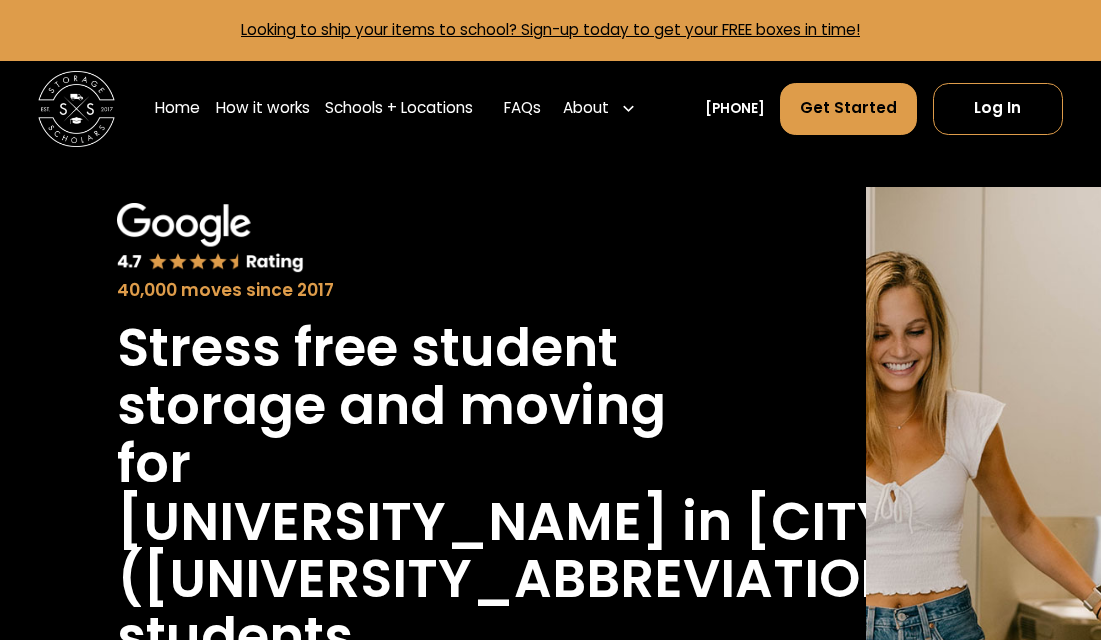scroll, scrollTop: 6107, scrollLeft: 0, axis: vertical 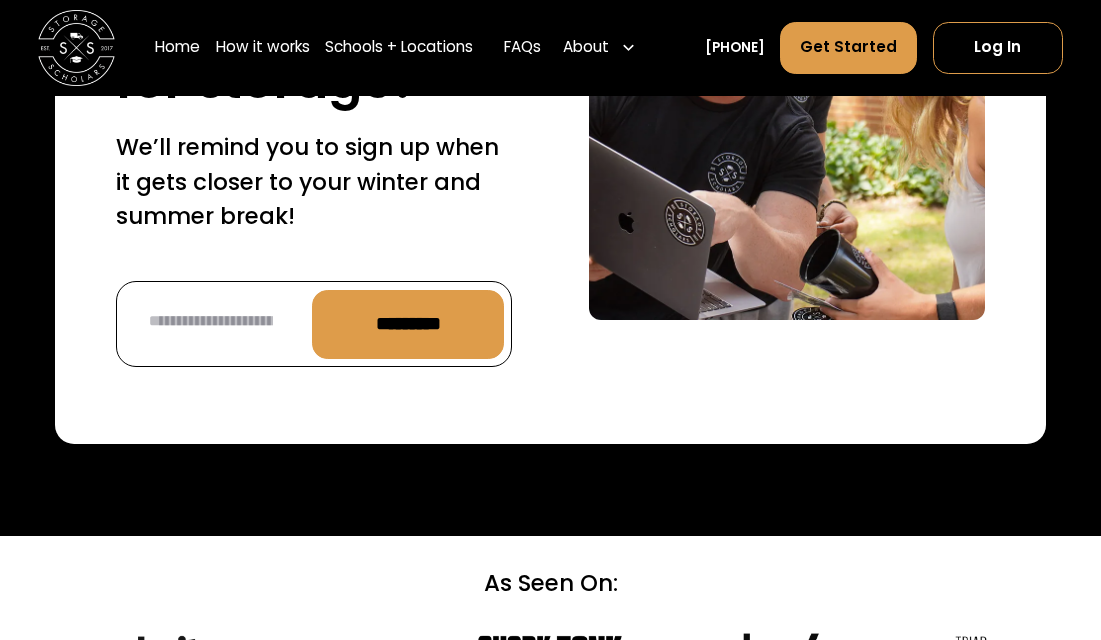 click on "Schools + Locations" at bounding box center [399, 48] 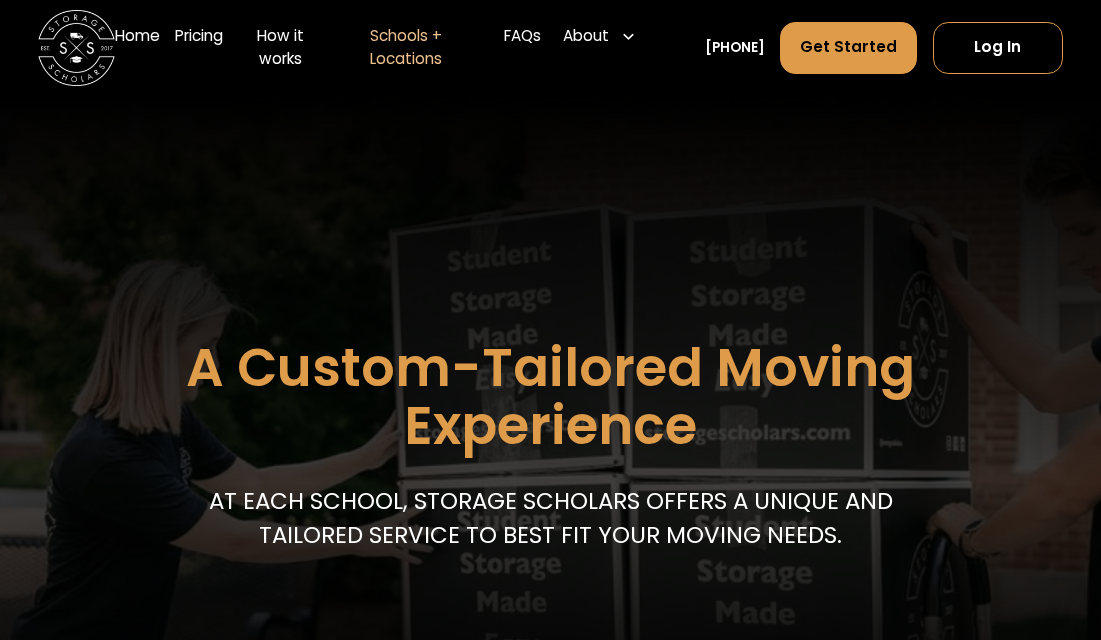 scroll, scrollTop: 0, scrollLeft: 0, axis: both 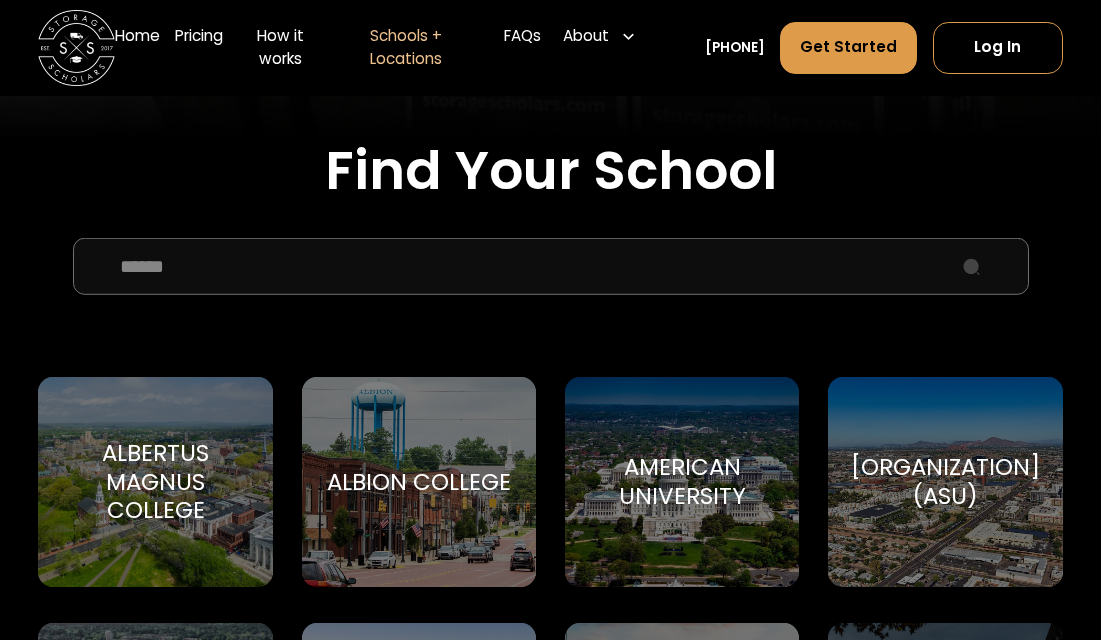 click on "Home Pricing How it works Schools + Locations Local Moving Apartment Moving Get a Quote FAQs About
About Us How To Pack Testimonials Careers Blog [PHONE] Get Started Log In
Find Your School
A Custom-Tailored Moving Experience At each school, storage scholars offers a unique and tailored service to best fit your Moving needs. Select your service Find Your School Albertus Magnus College Albertus Magnus College Albion College Albion College American University American University [ORGANIZATION] (ASU) [ORGANIZATION] Auburn University Auburn University title Babson College Babson College Barnard College Barnard College Baylor University Baylor University Belmont University Belmont University Boston College (BC) Boston College Boston University Boston University Bowdoin College Brown Brown University Butler University Butler University California Polytechnic State University California Polytechnic State University Carnegie Mellon University Champlain College" at bounding box center [550, -272] 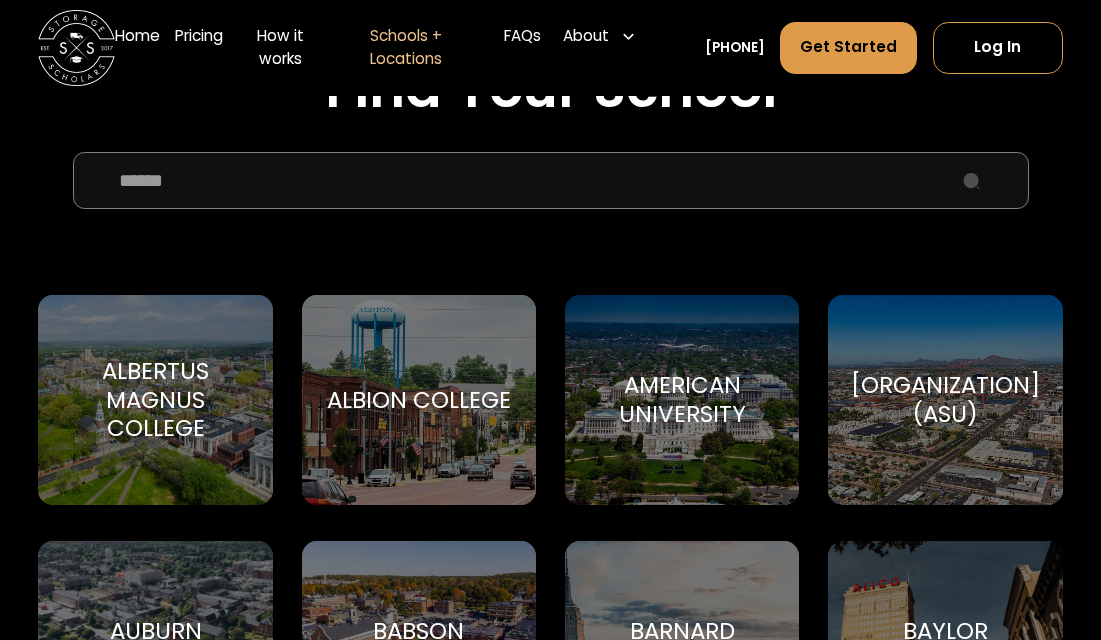 drag, startPoint x: 217, startPoint y: 166, endPoint x: 216, endPoint y: 152, distance: 14.035668 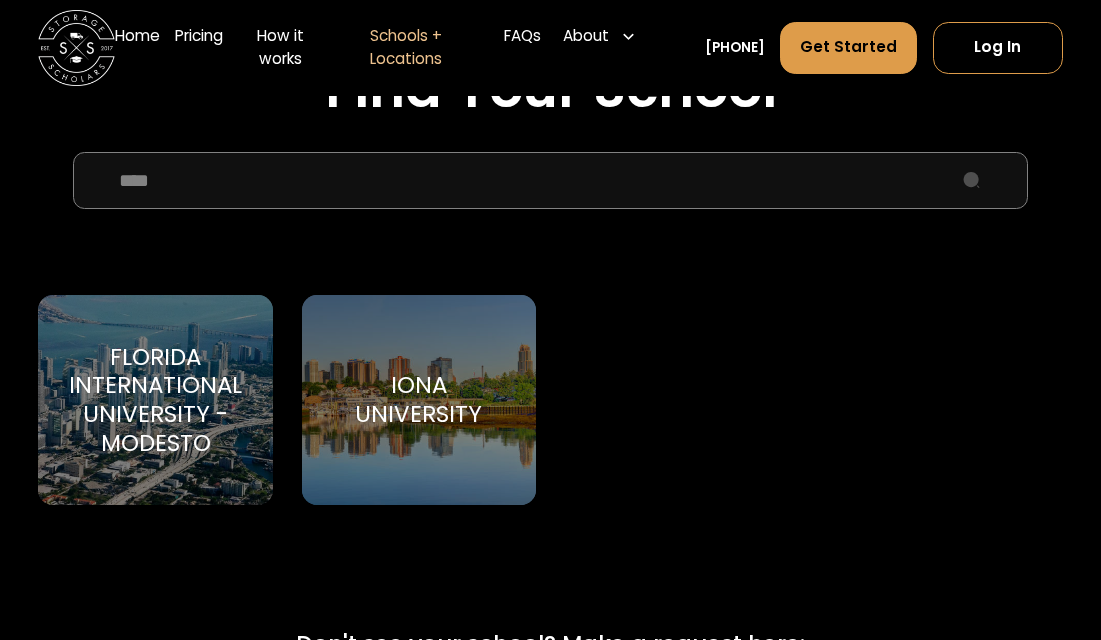 type on "****" 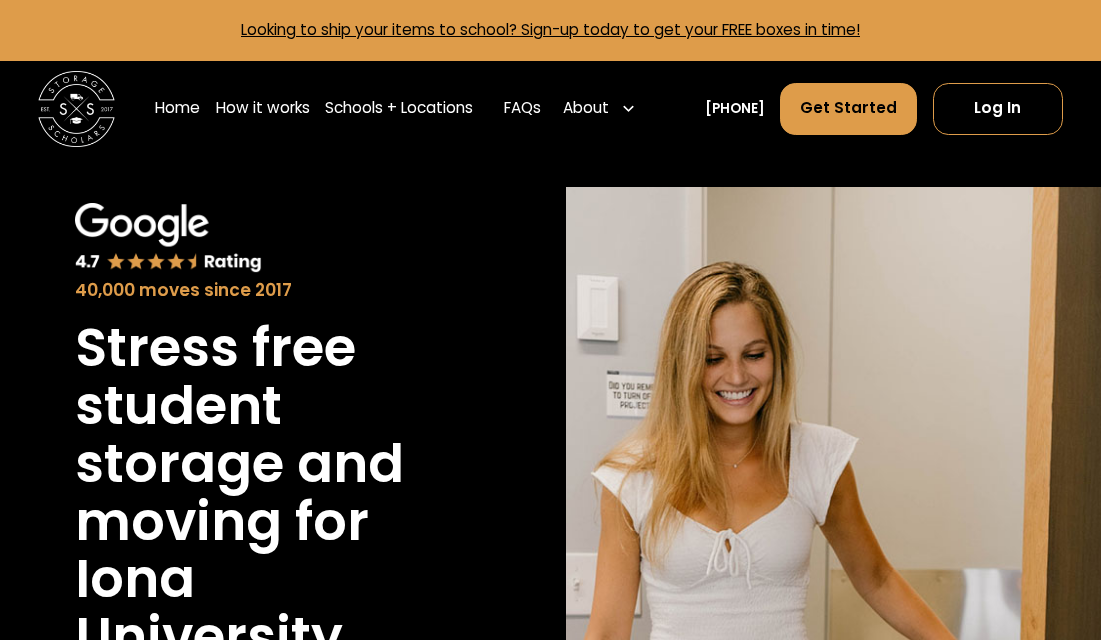 scroll, scrollTop: 0, scrollLeft: 0, axis: both 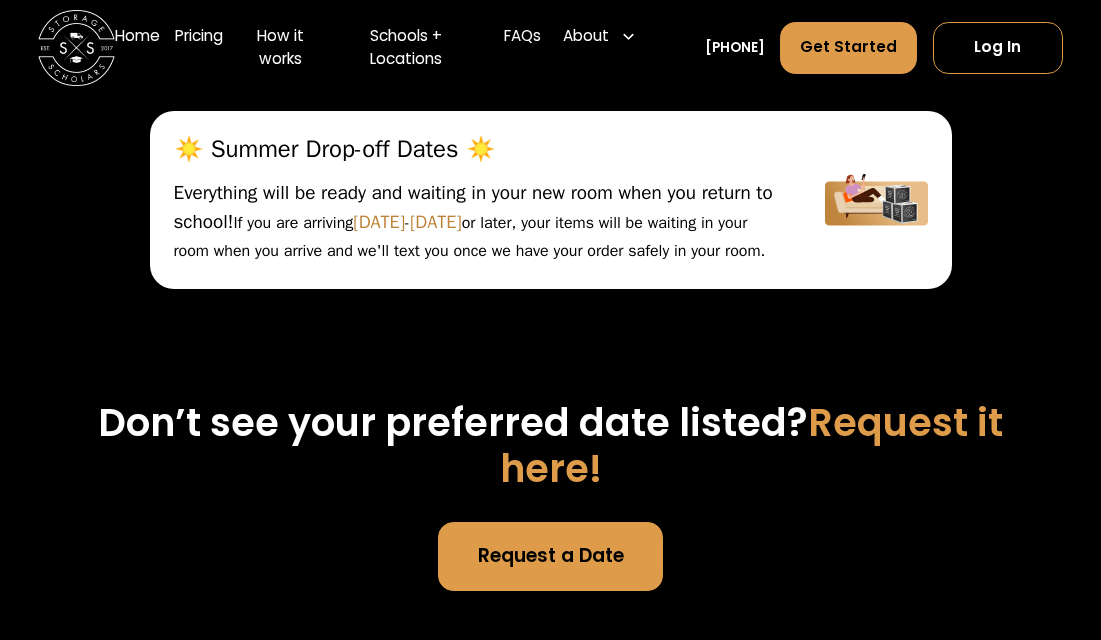 drag, startPoint x: 1114, startPoint y: 38, endPoint x: 952, endPoint y: 337, distance: 340.06616 